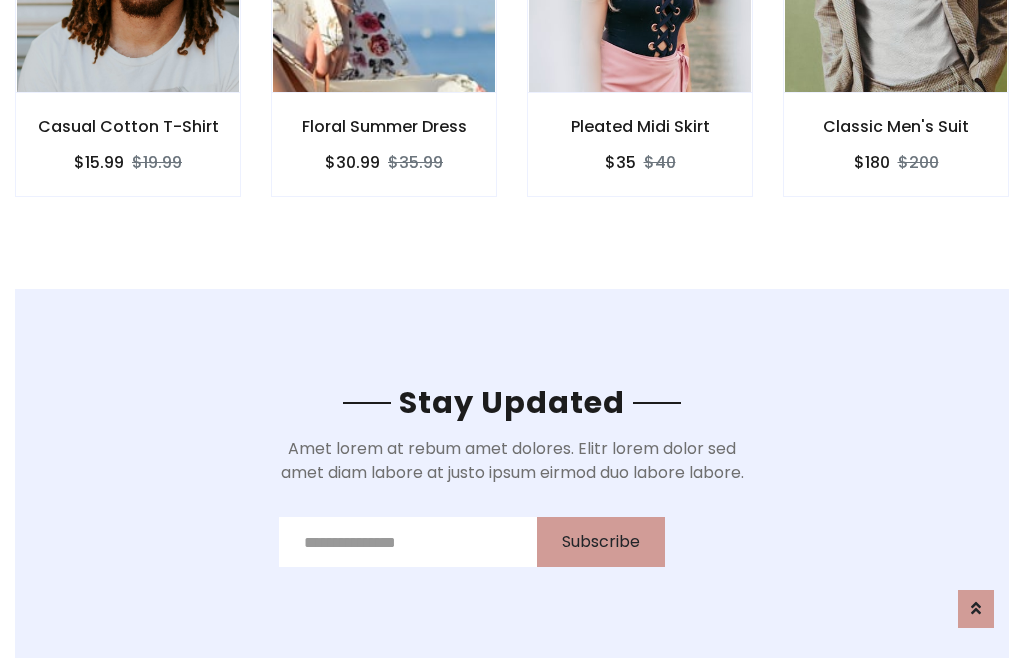 scroll, scrollTop: 3012, scrollLeft: 0, axis: vertical 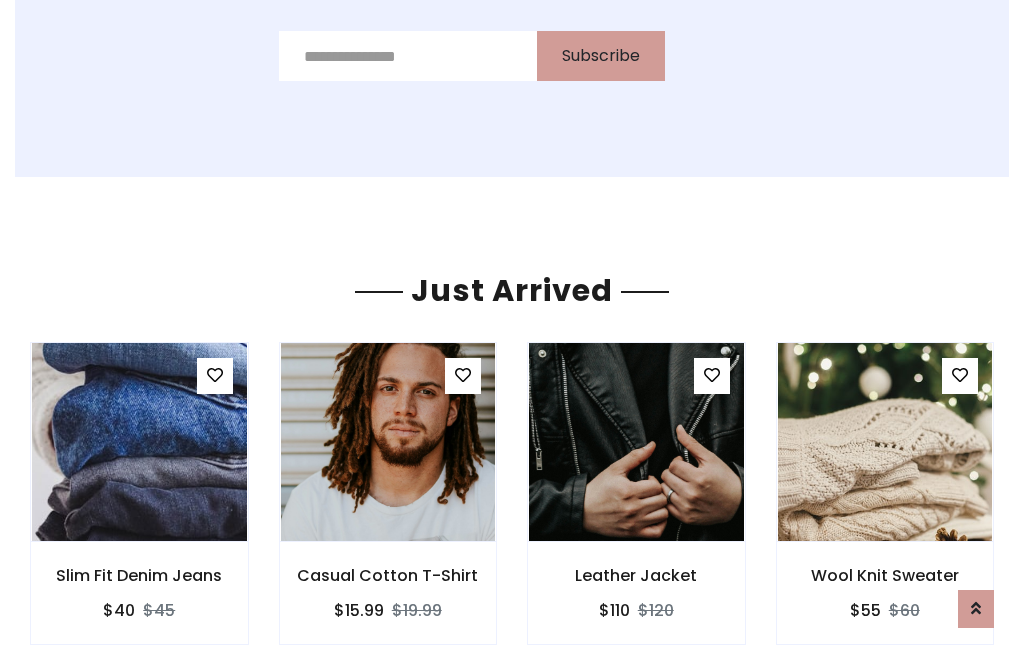 click on "Pleated Midi Skirt
$35
$40" at bounding box center (640, -428) 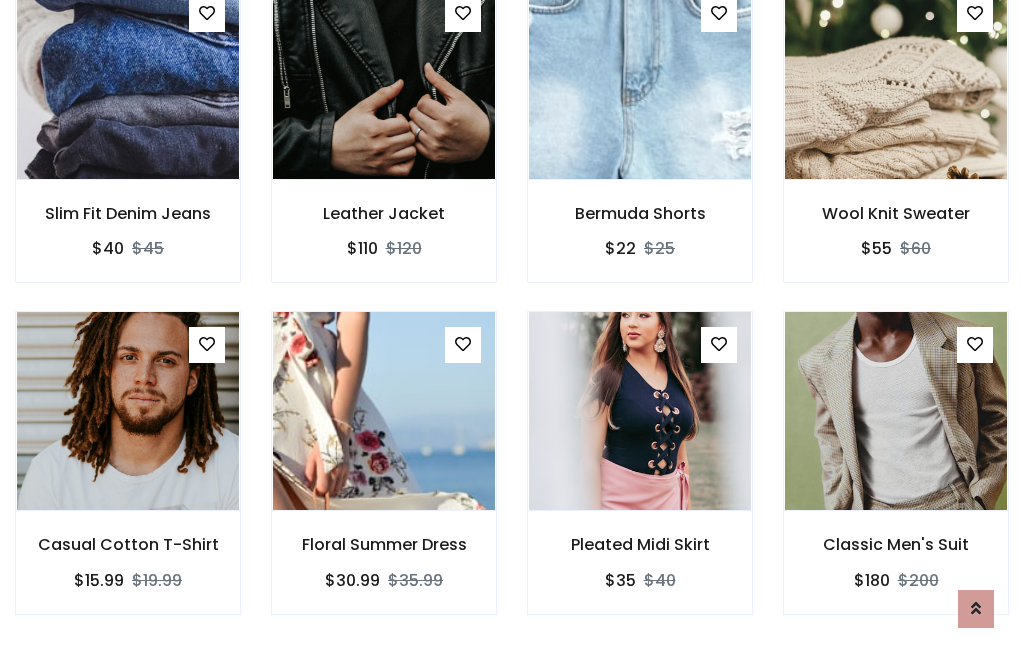 click on "Pleated Midi Skirt
$35
$40" at bounding box center (640, 476) 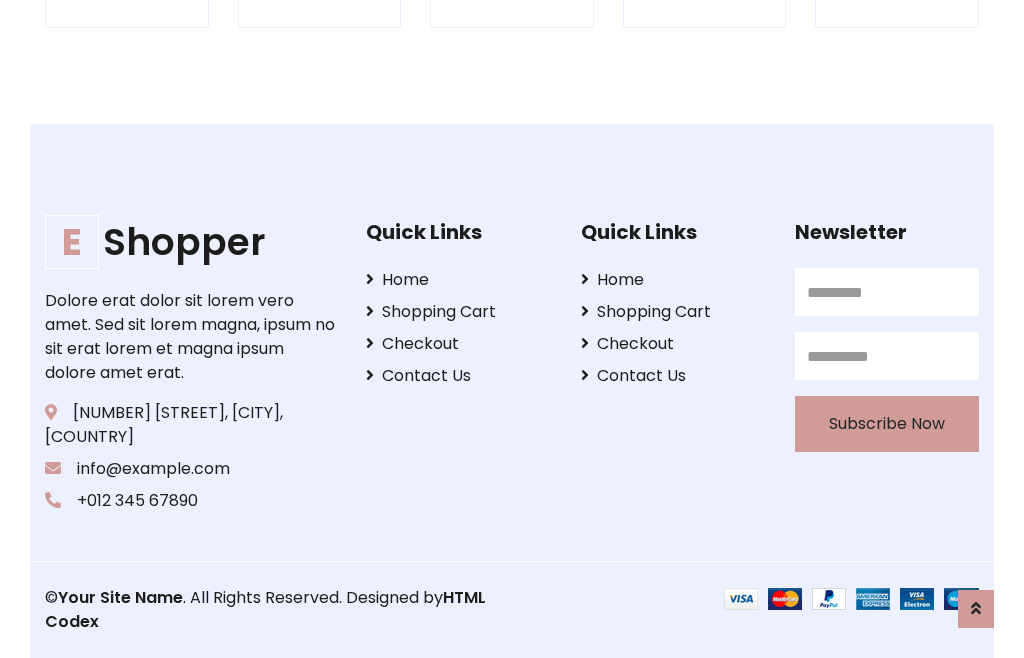 scroll, scrollTop: 3807, scrollLeft: 0, axis: vertical 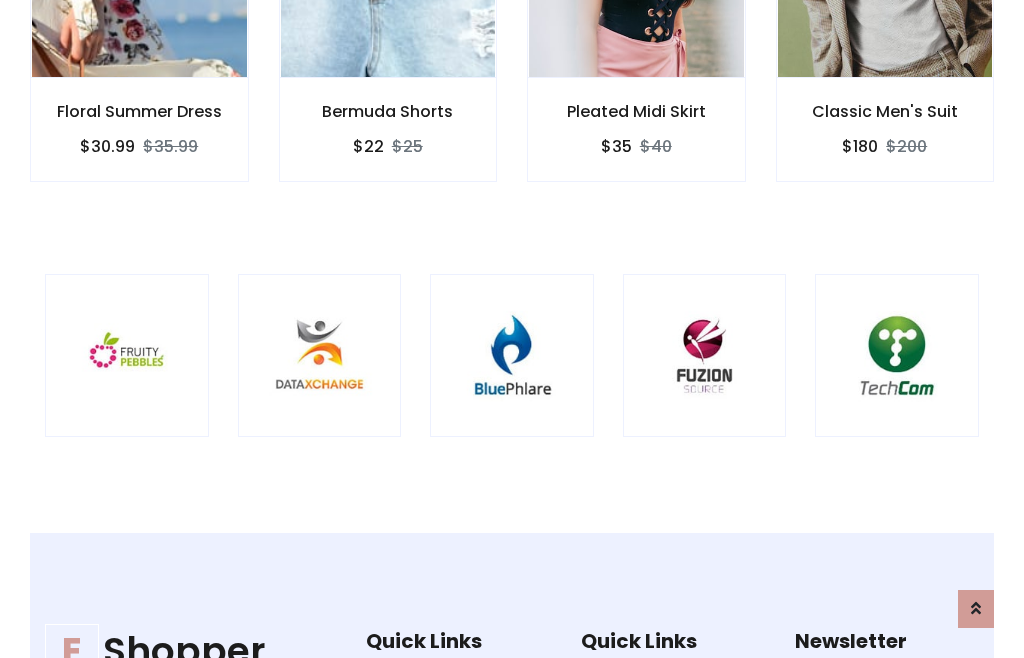 click at bounding box center (512, 356) 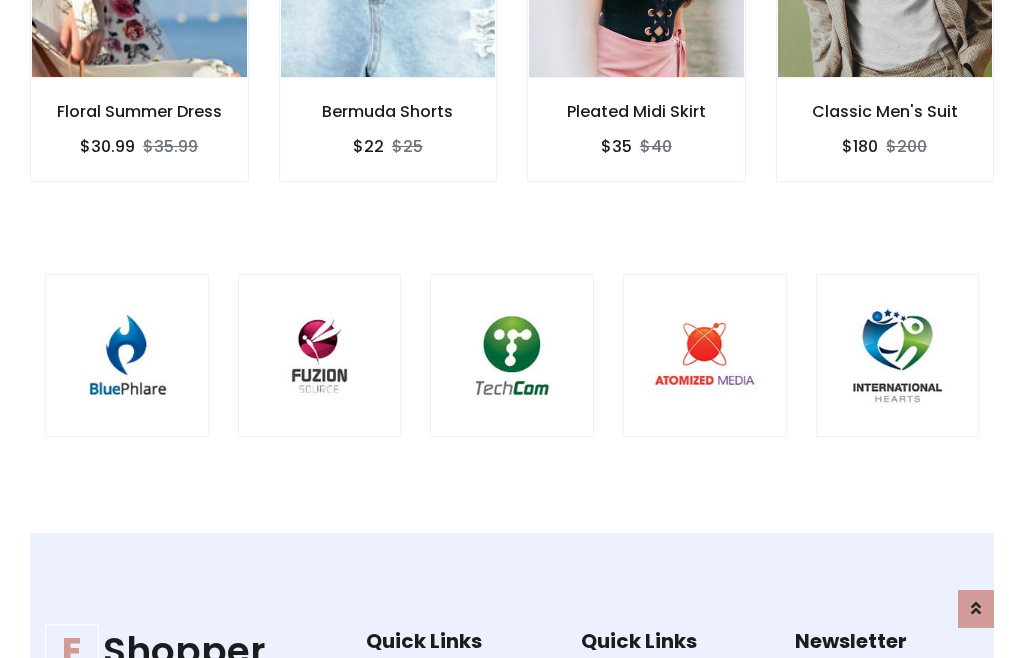 click at bounding box center (512, 356) 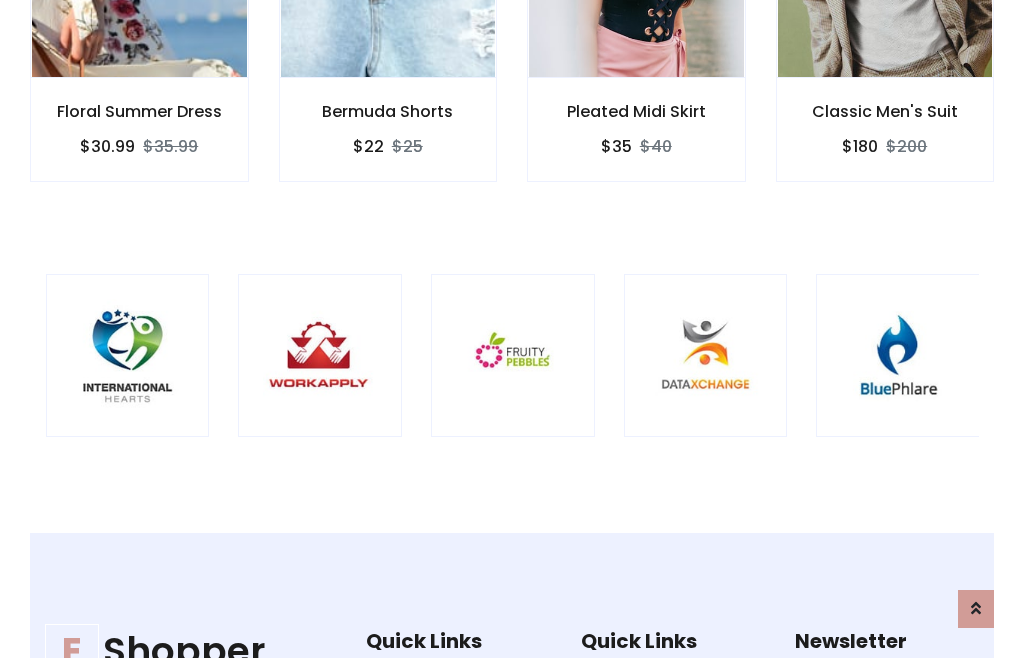 click at bounding box center (513, 356) 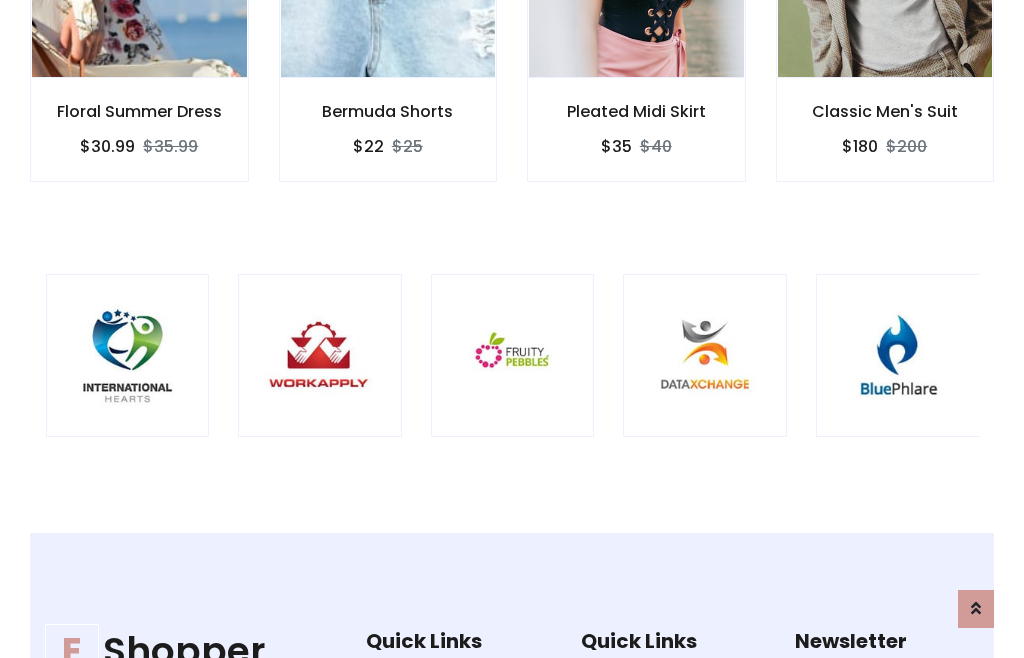 scroll, scrollTop: 0, scrollLeft: 0, axis: both 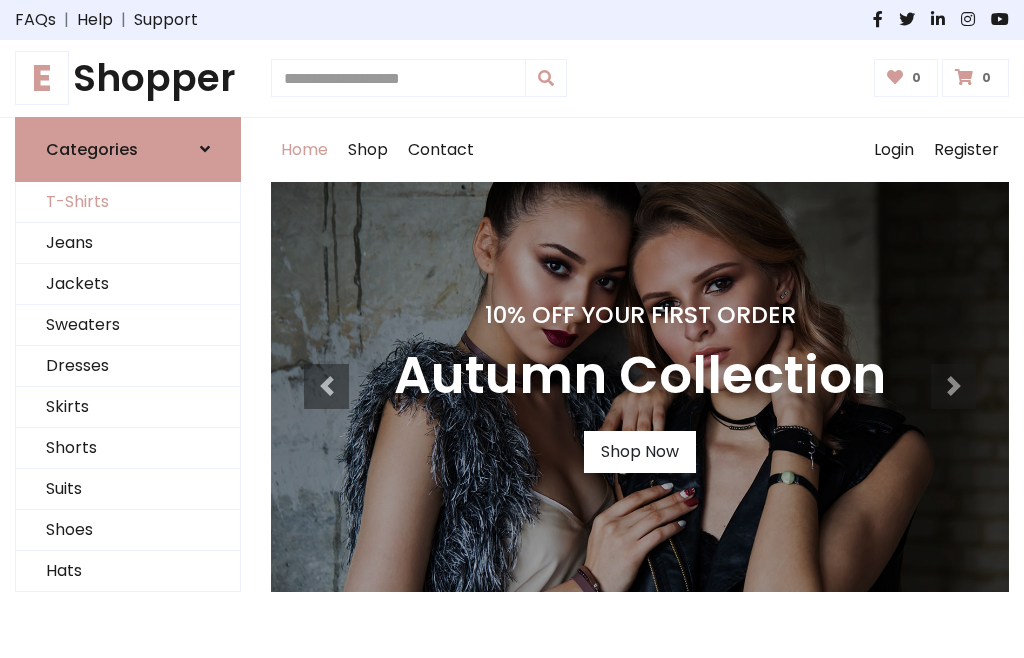 click on "T-Shirts" at bounding box center [128, 202] 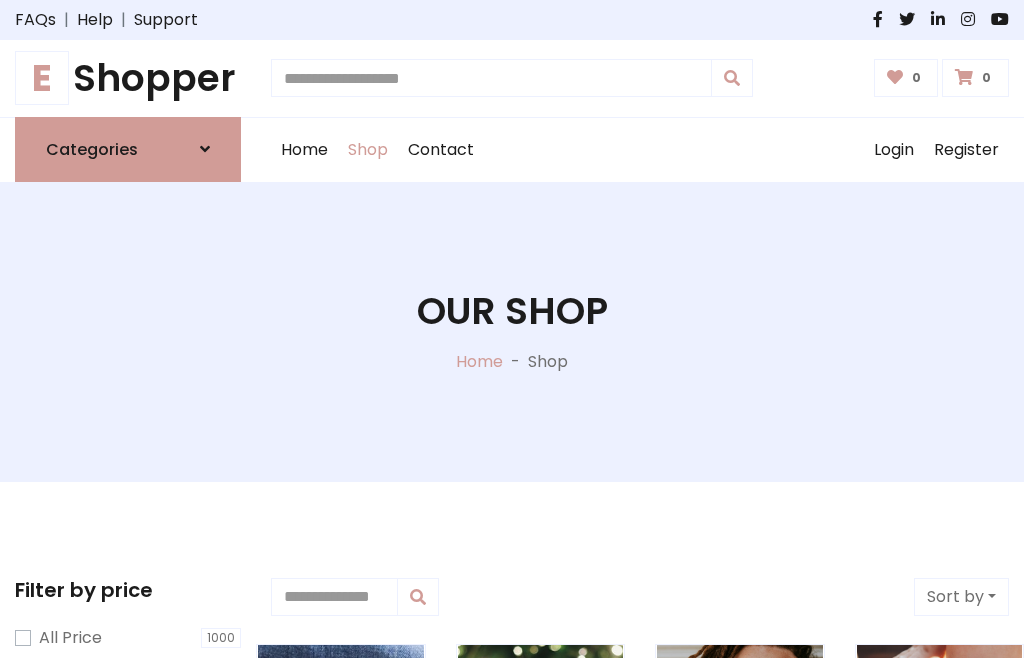 scroll, scrollTop: 802, scrollLeft: 0, axis: vertical 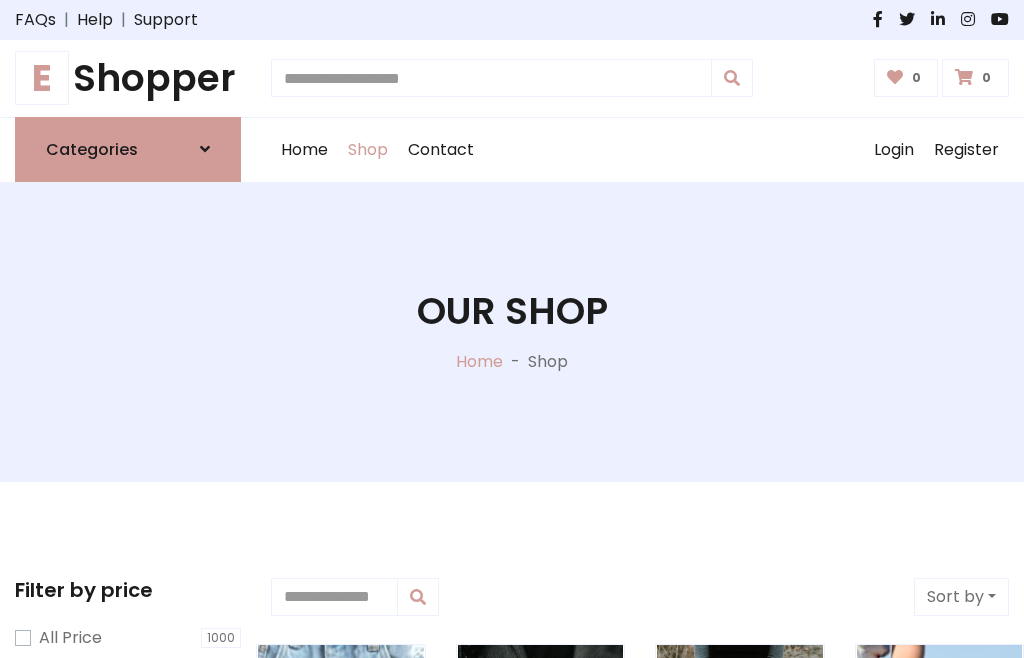click on "E Shopper" at bounding box center [128, 78] 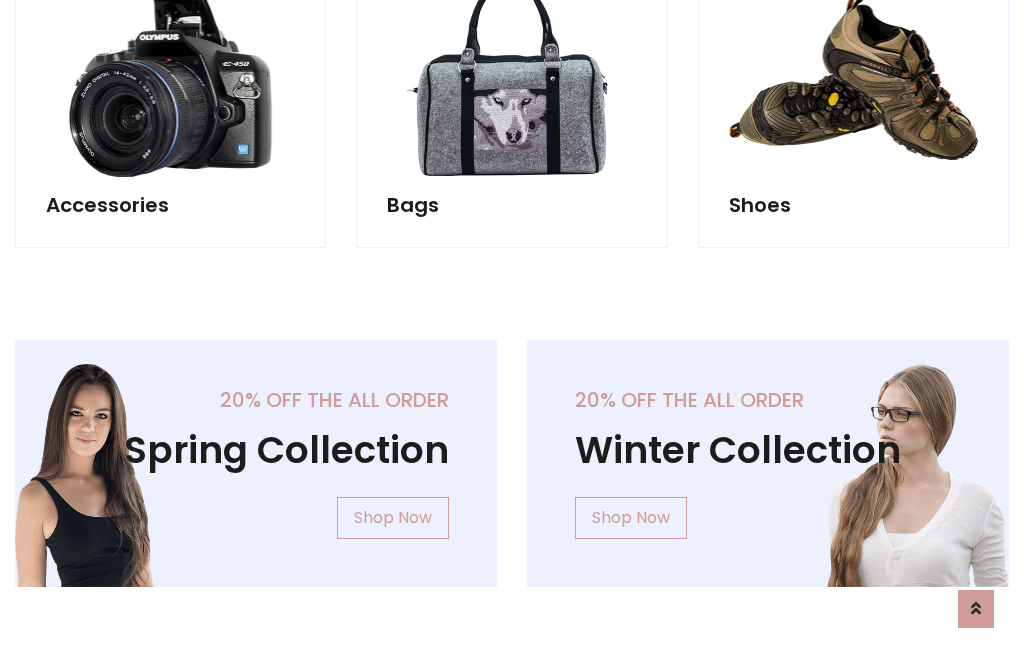 scroll, scrollTop: 1943, scrollLeft: 0, axis: vertical 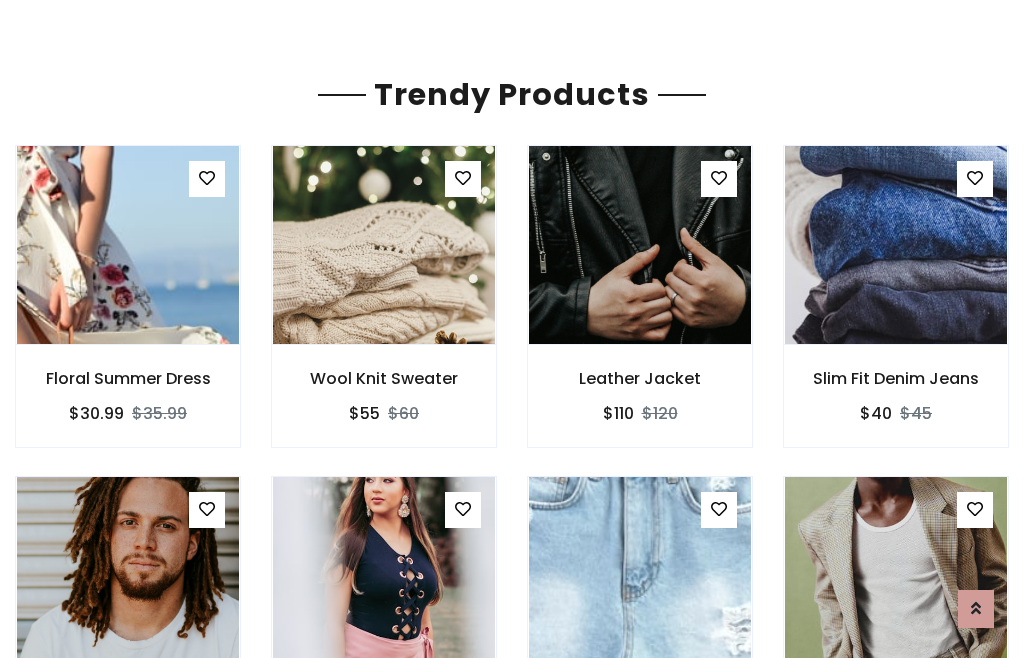 click on "Shop" at bounding box center [368, -1793] 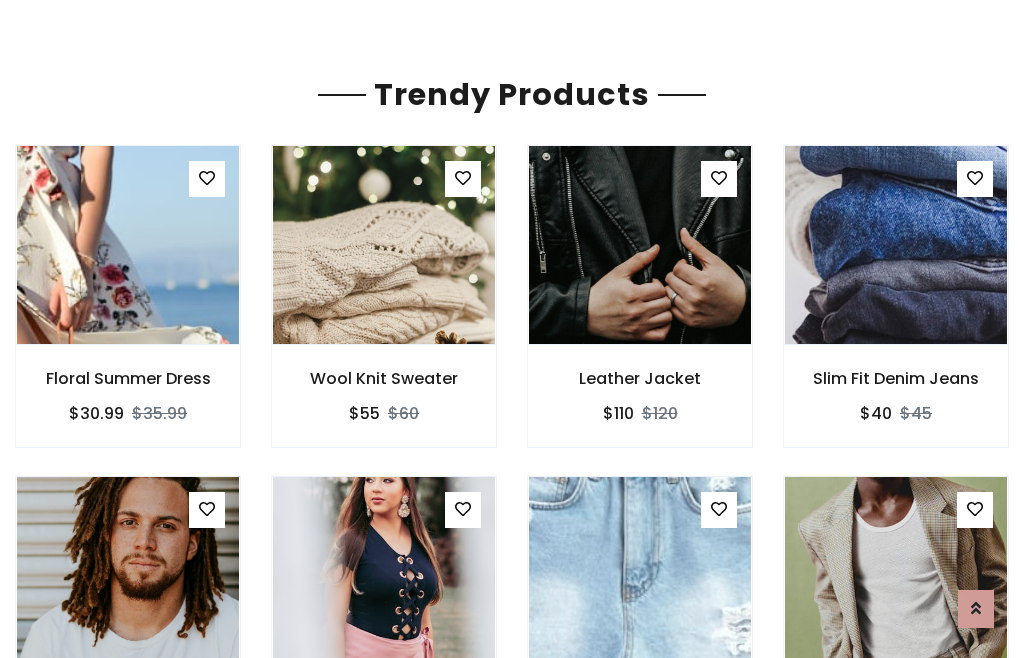 scroll, scrollTop: 0, scrollLeft: 0, axis: both 